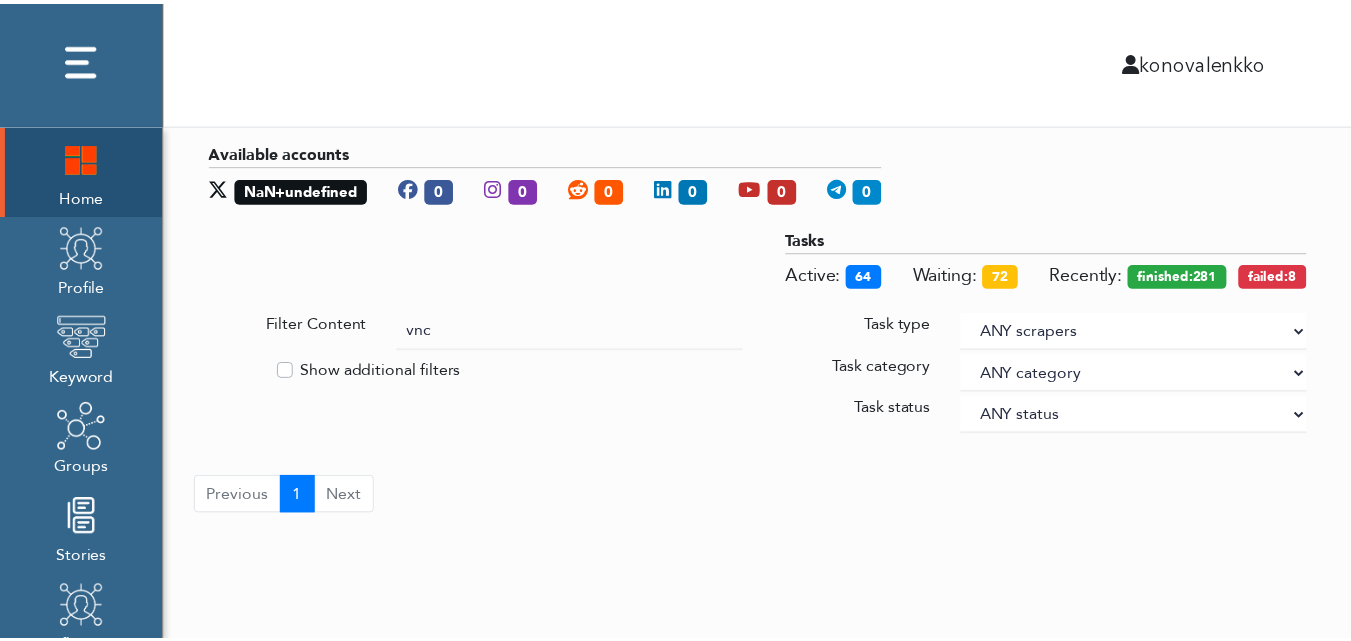 scroll, scrollTop: 0, scrollLeft: 0, axis: both 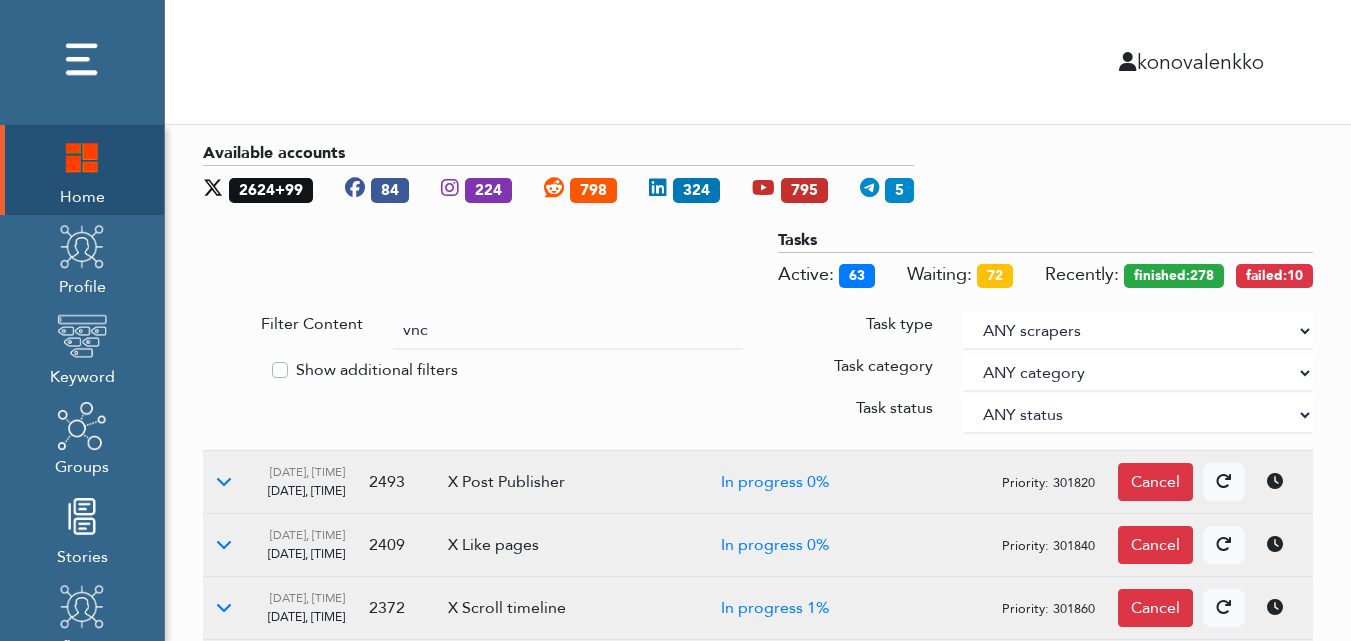click on "vnc" at bounding box center (568, 331) 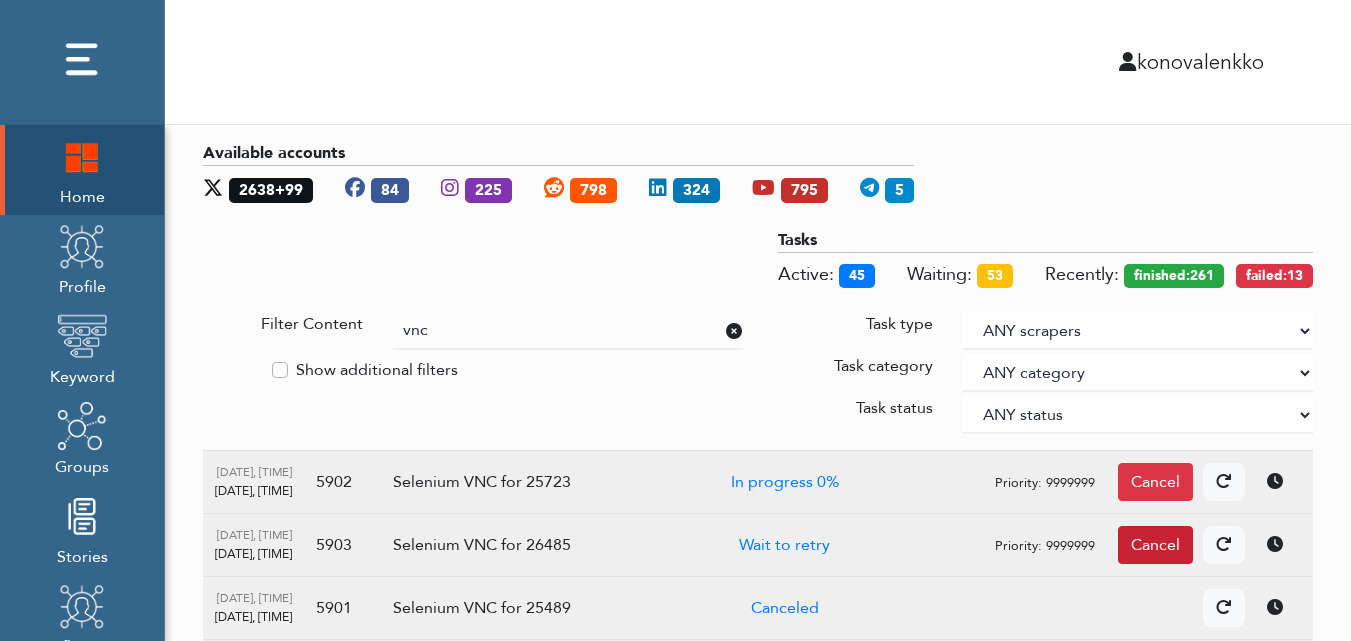click on "Cancel" at bounding box center [1155, 482] 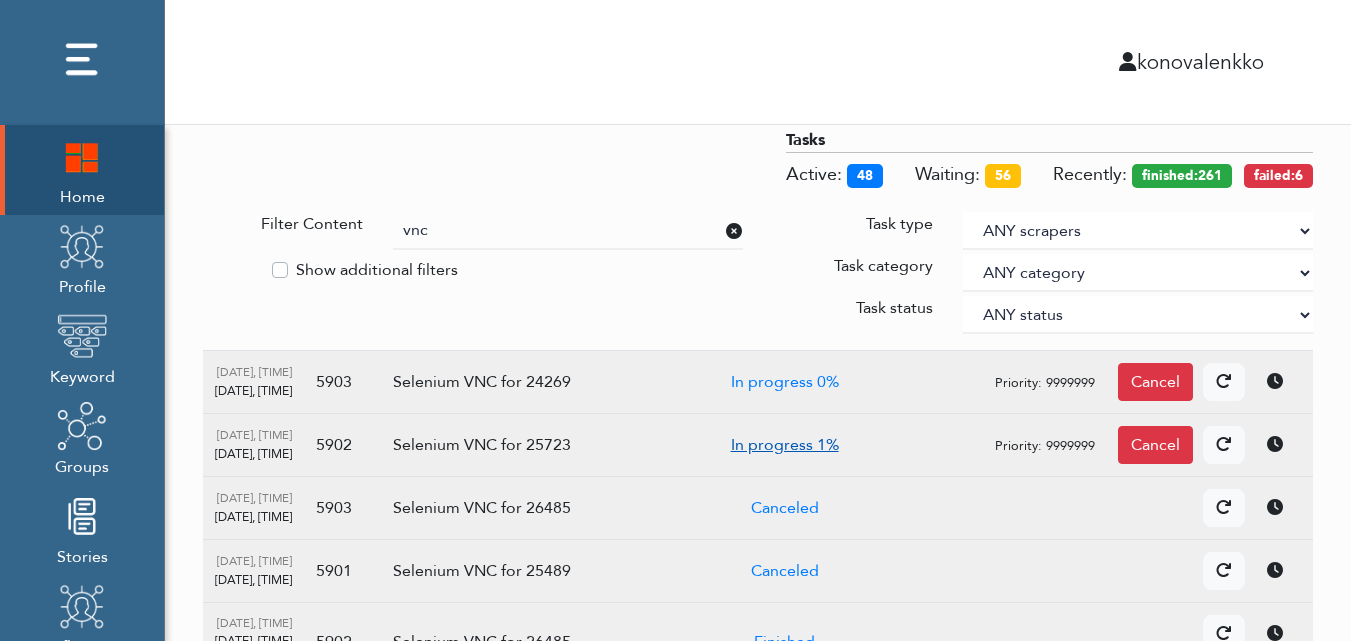 scroll, scrollTop: 200, scrollLeft: 0, axis: vertical 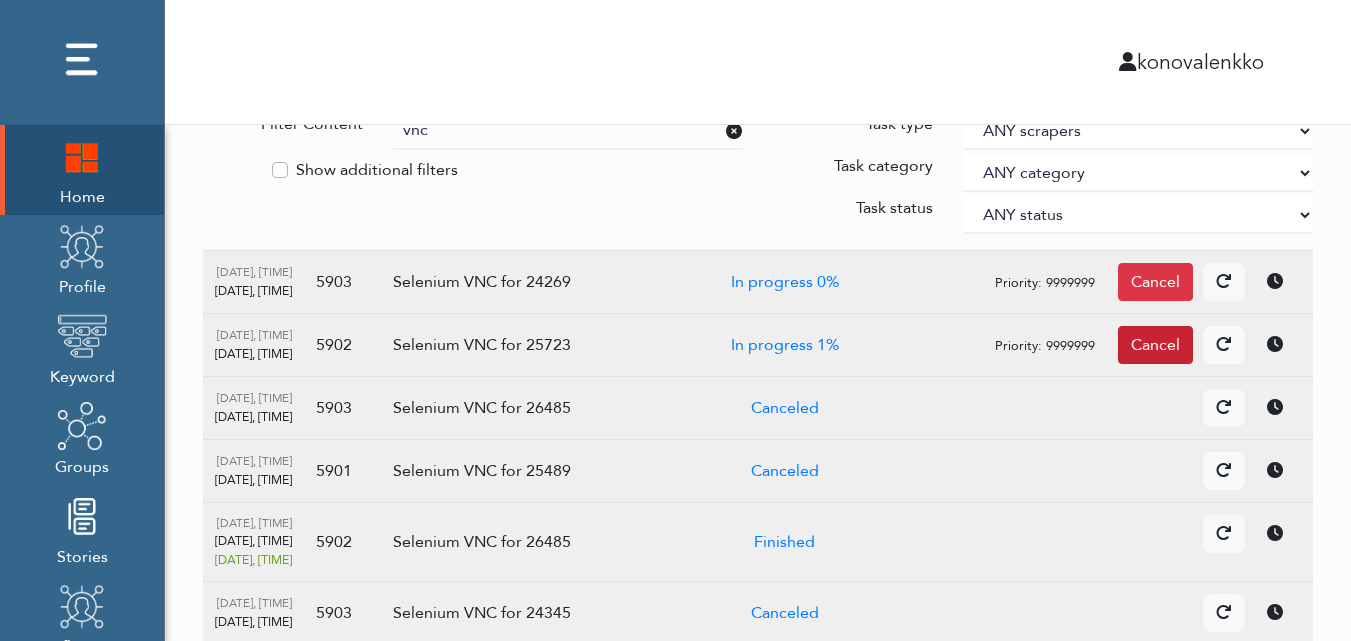 click on "Cancel" at bounding box center [1155, 282] 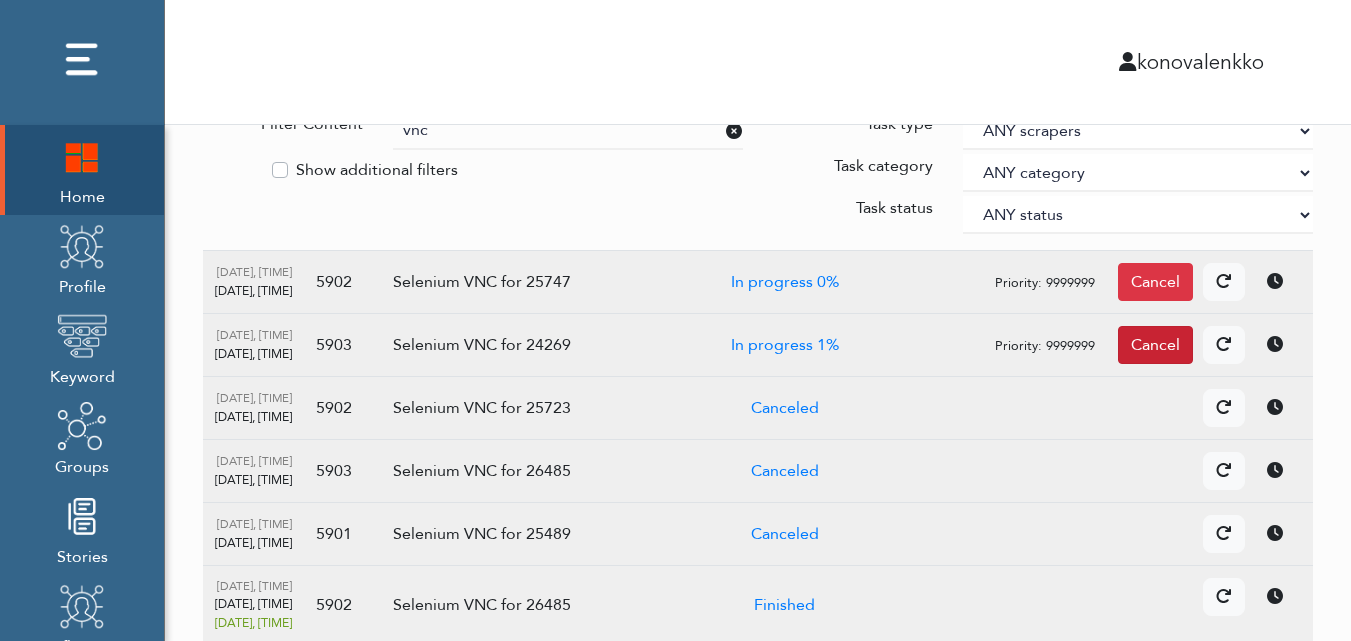click on "Cancel" at bounding box center (1155, 282) 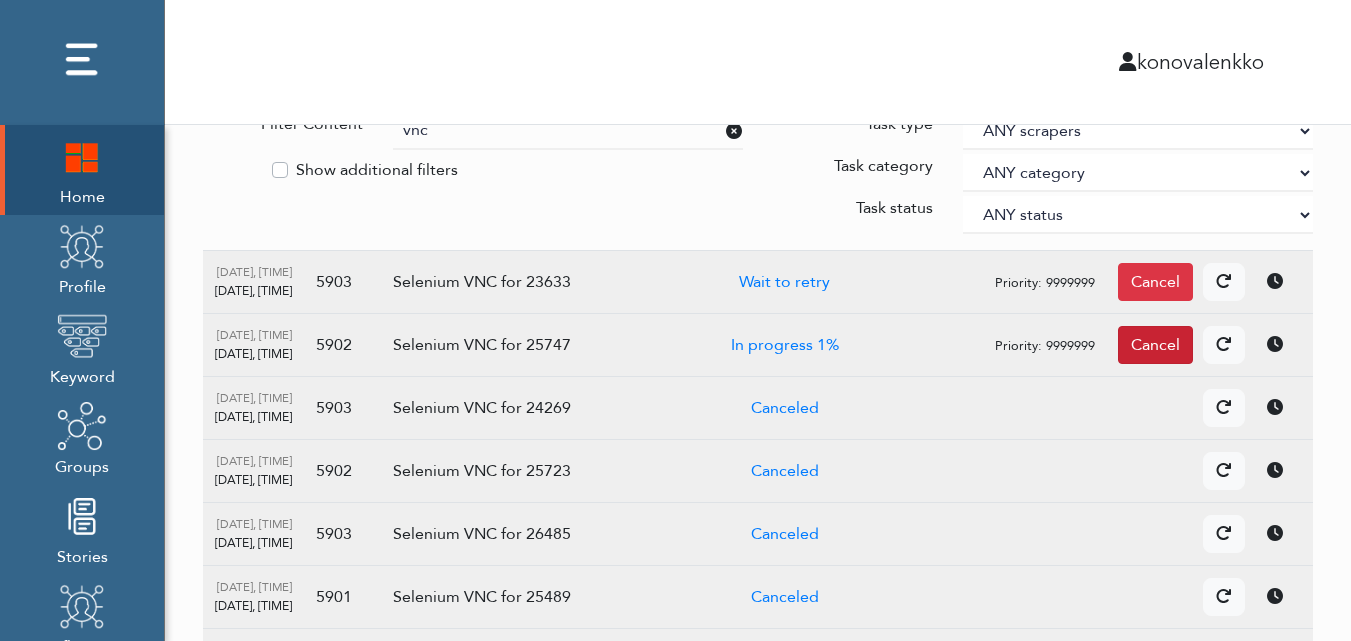 click on "Cancel" at bounding box center [1155, 282] 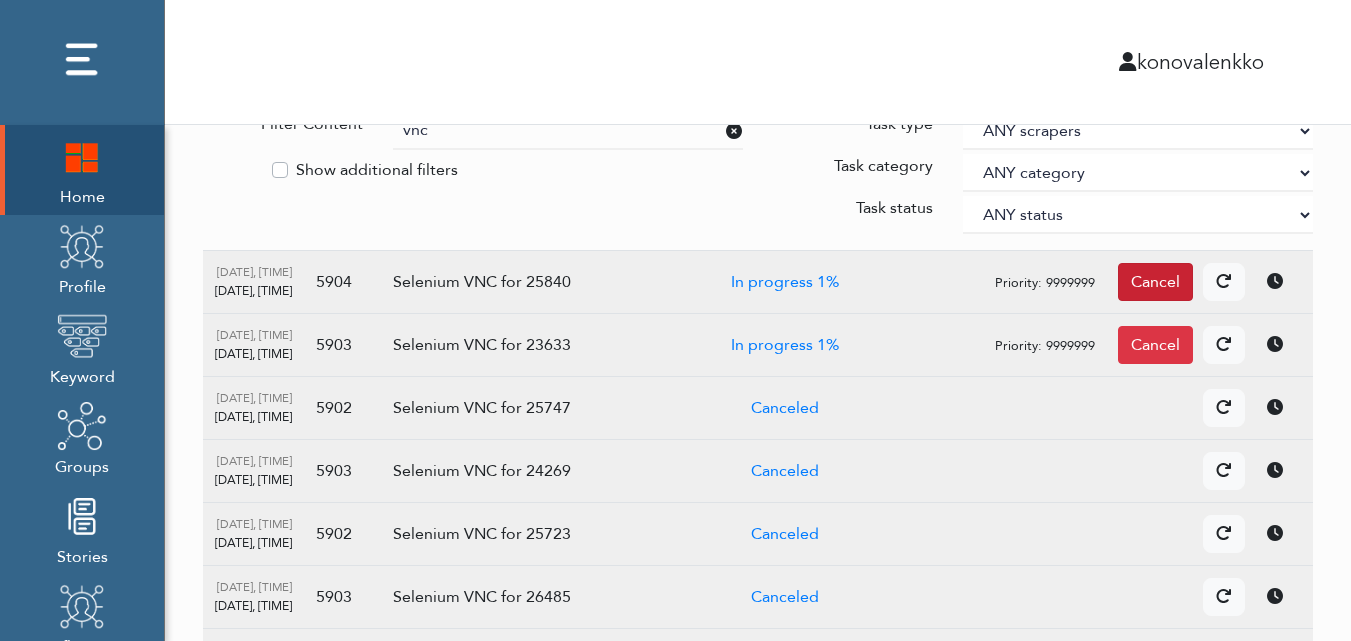 click on "Cancel" at bounding box center [1155, 282] 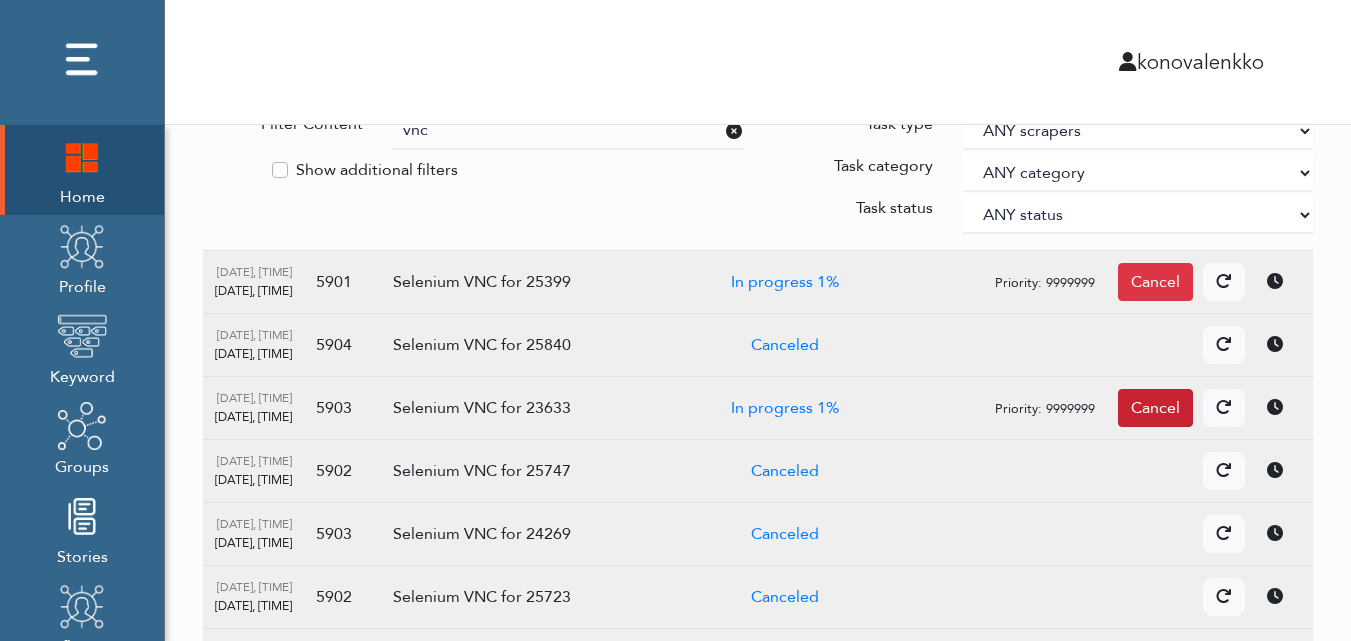 click on "Cancel" at bounding box center [1155, 282] 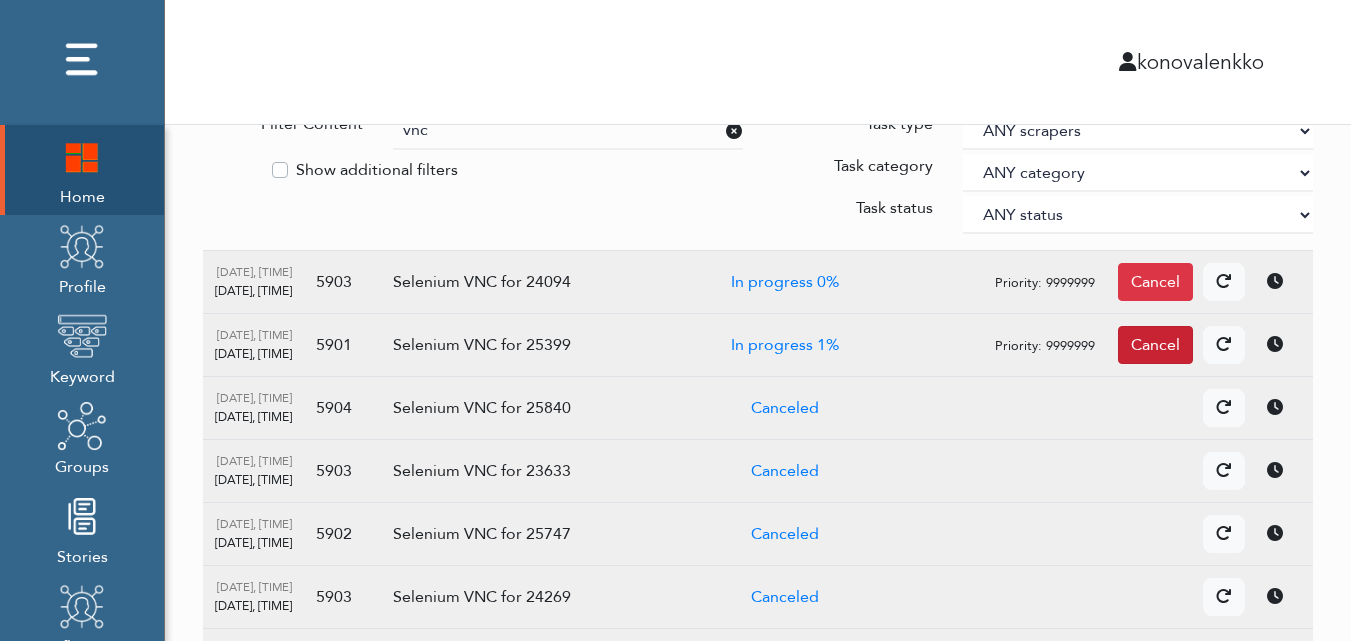 click on "Cancel" at bounding box center (1155, 282) 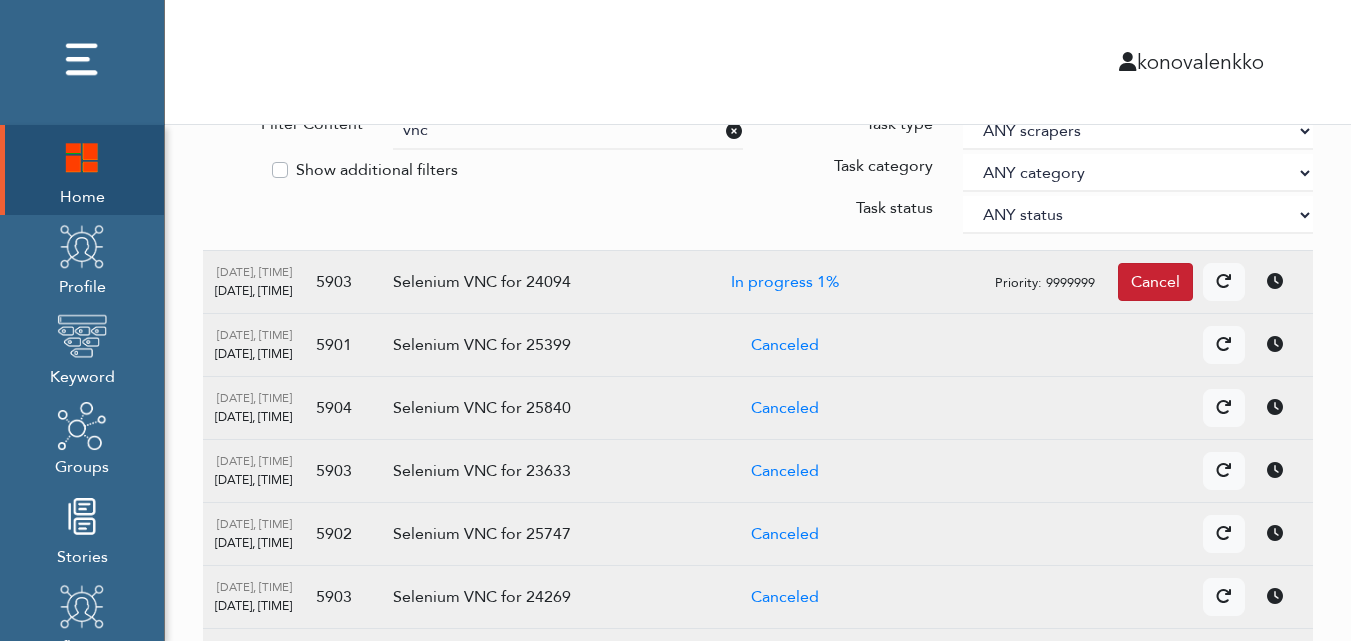 click on "Cancel" at bounding box center (1155, 282) 